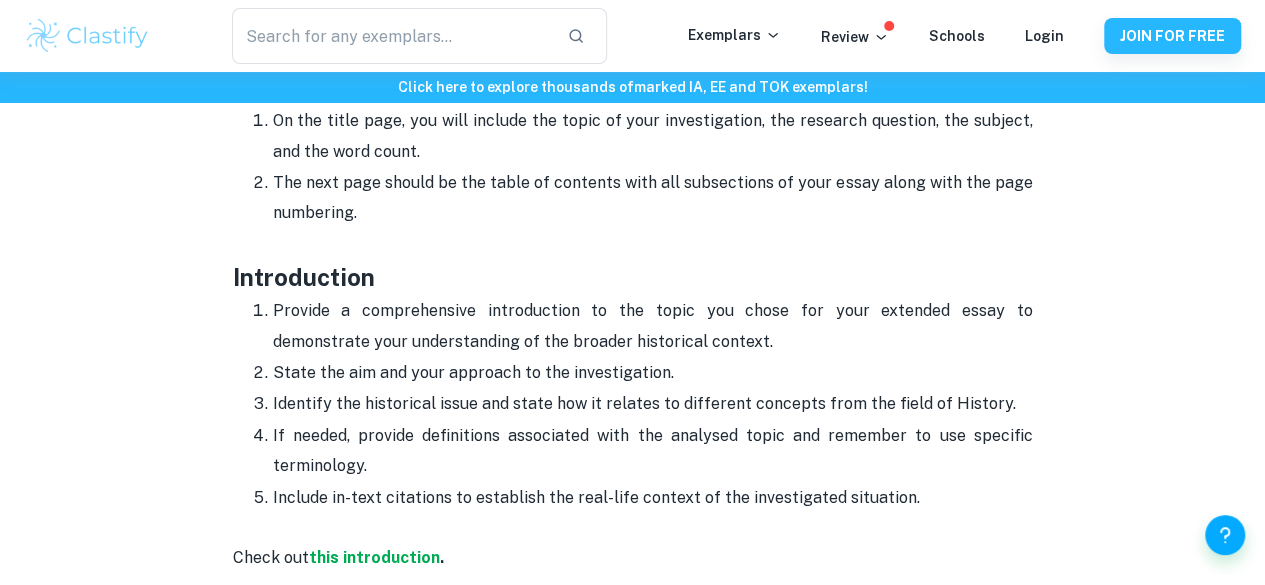 scroll, scrollTop: 1032, scrollLeft: 0, axis: vertical 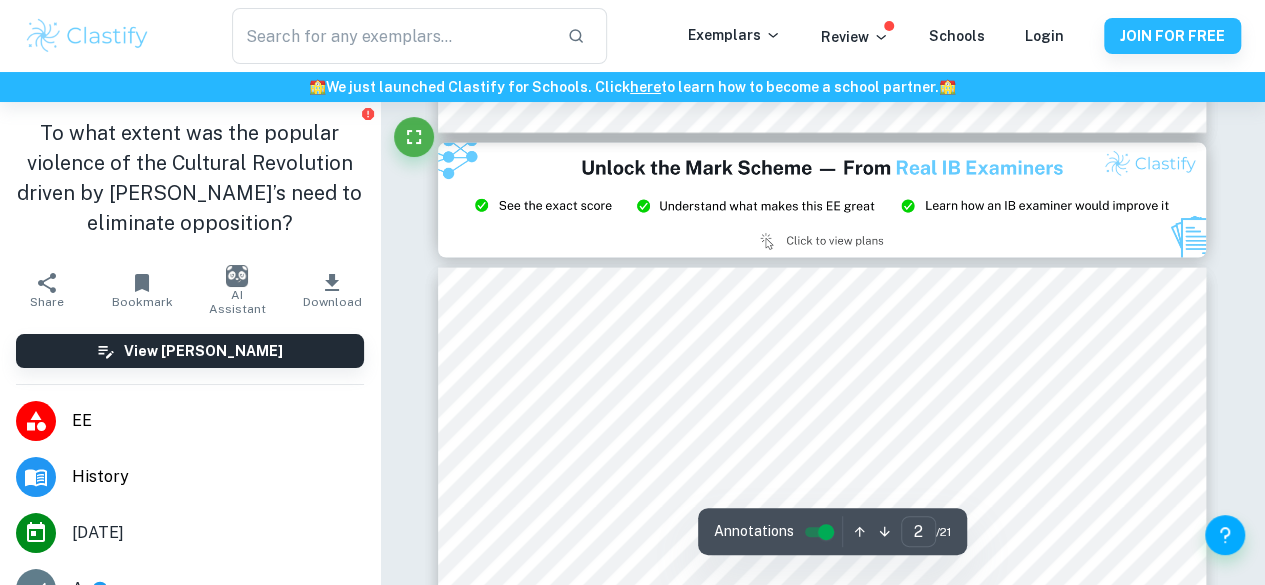 type on "3" 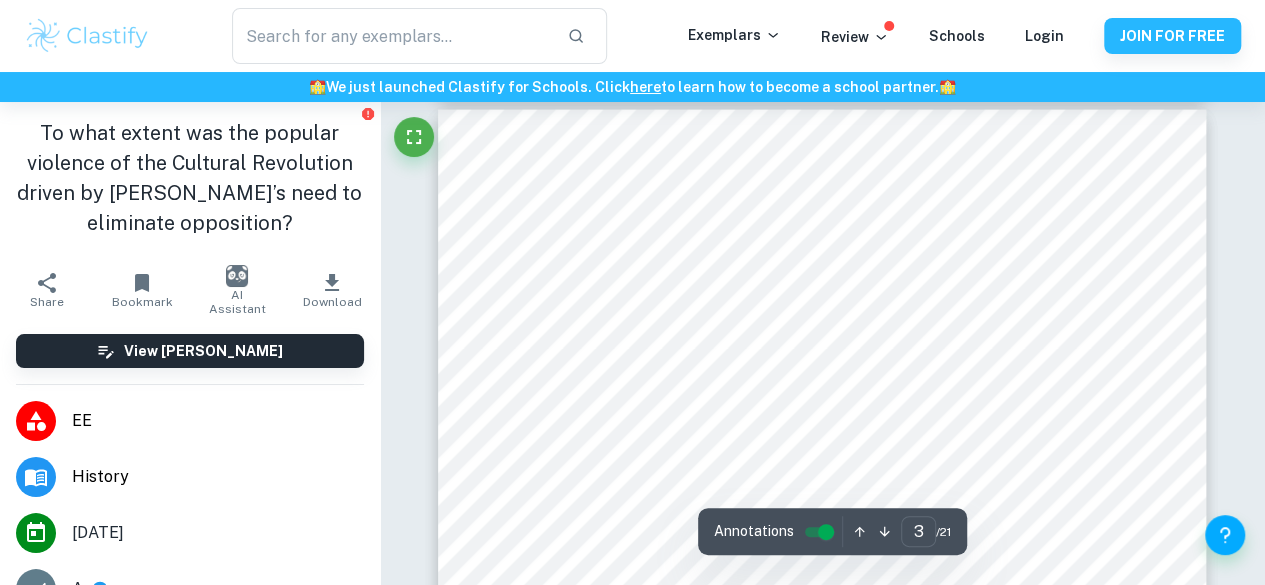 scroll, scrollTop: 2437, scrollLeft: 0, axis: vertical 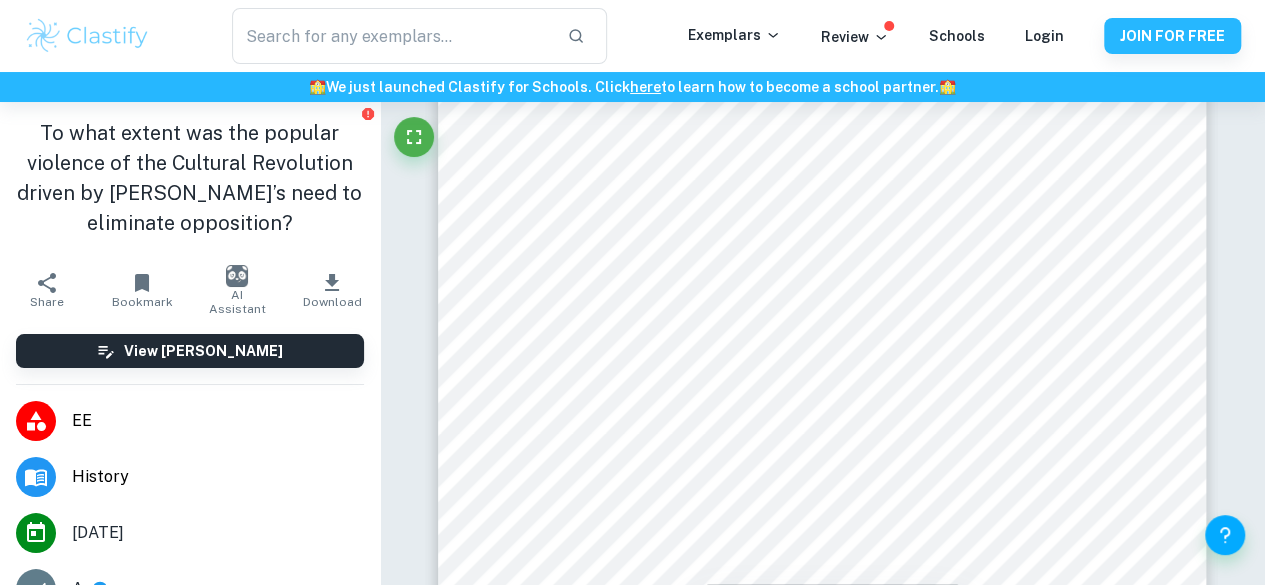 drag, startPoint x: 528, startPoint y: 227, endPoint x: 578, endPoint y: 224, distance: 50.08992 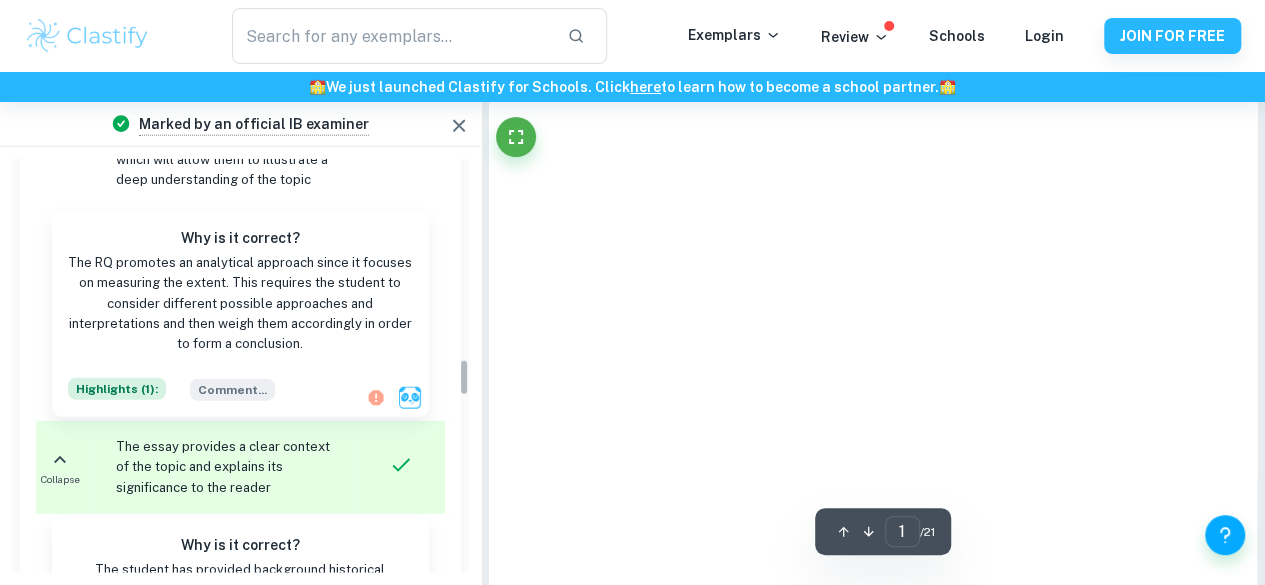 scroll, scrollTop: 2181, scrollLeft: 0, axis: vertical 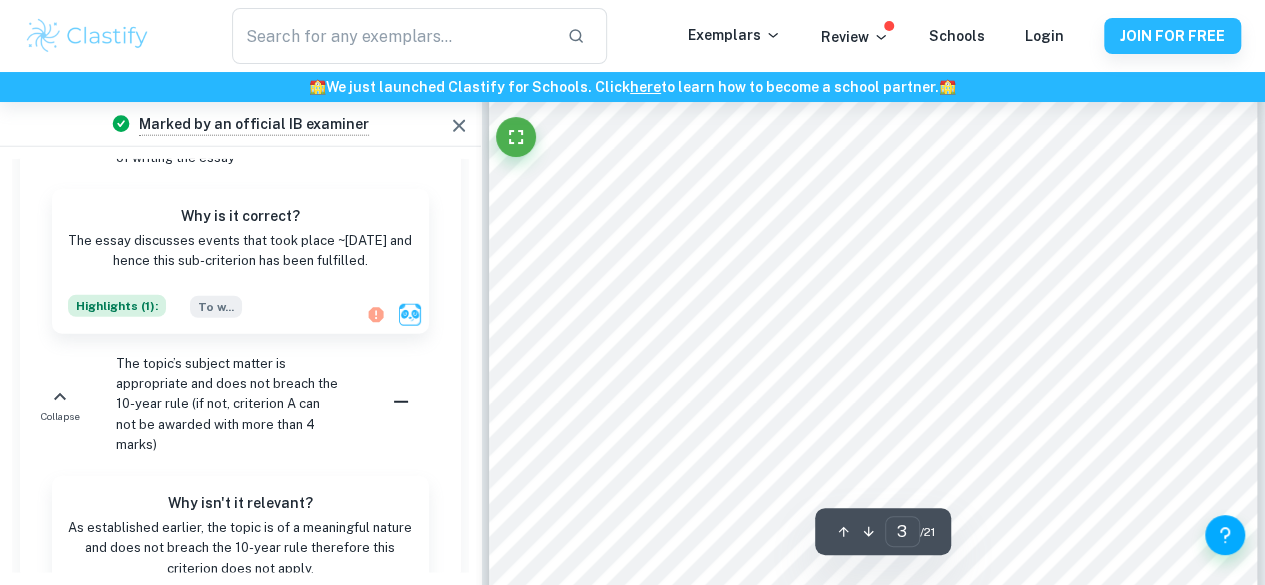 click at bounding box center [860, 356] 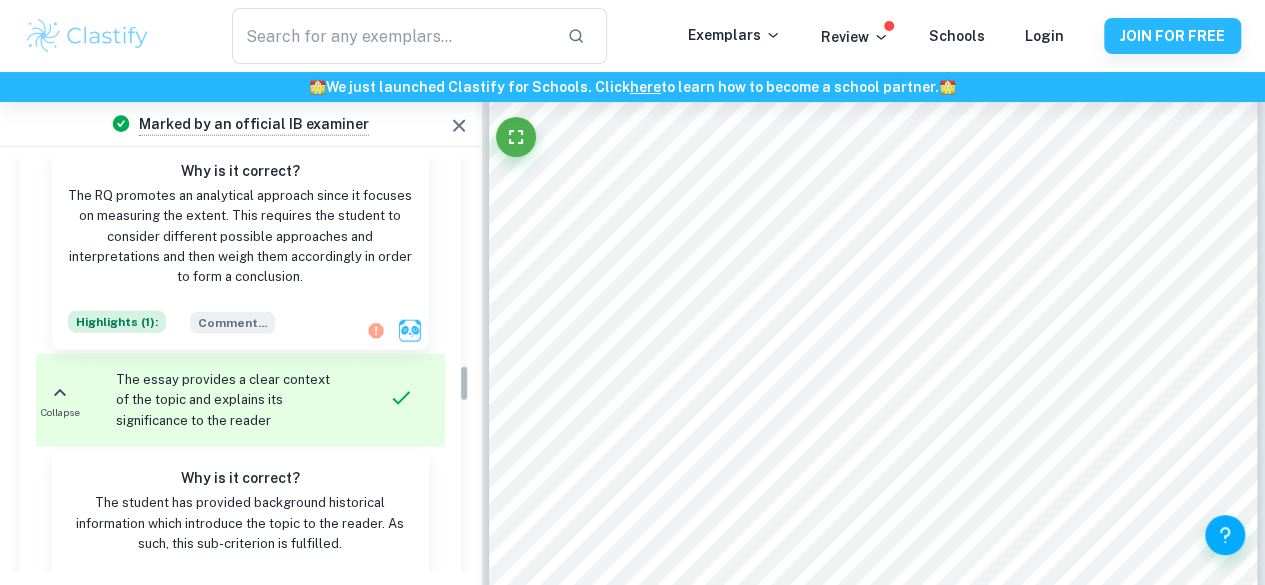 scroll, scrollTop: 2250, scrollLeft: 0, axis: vertical 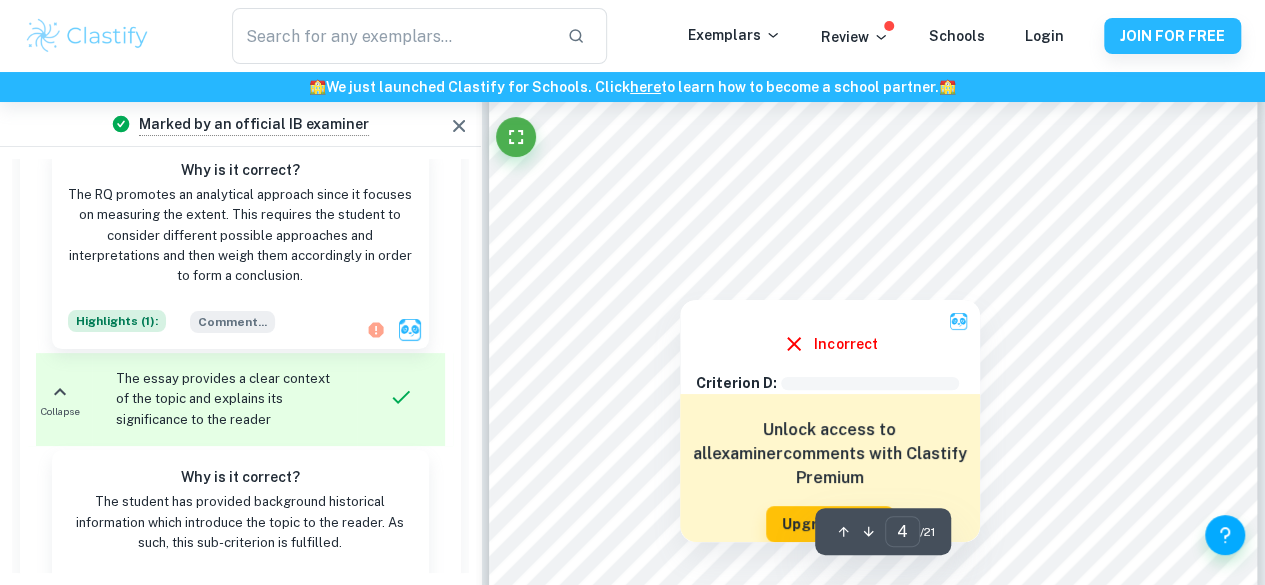 click at bounding box center (867, 252) 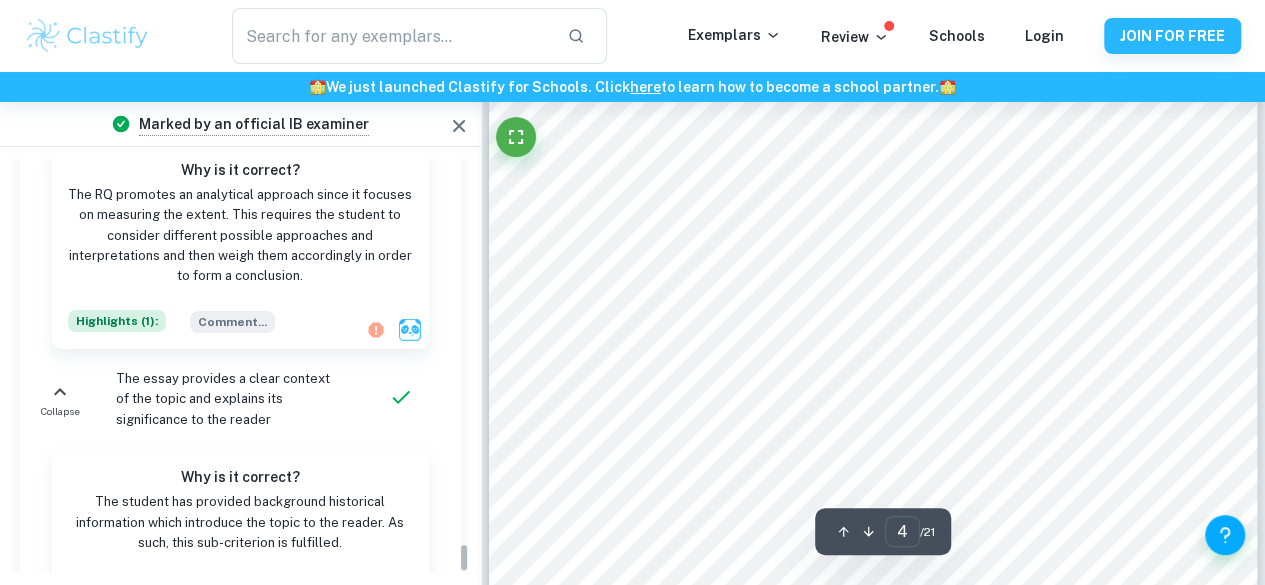 scroll, scrollTop: 5380, scrollLeft: 0, axis: vertical 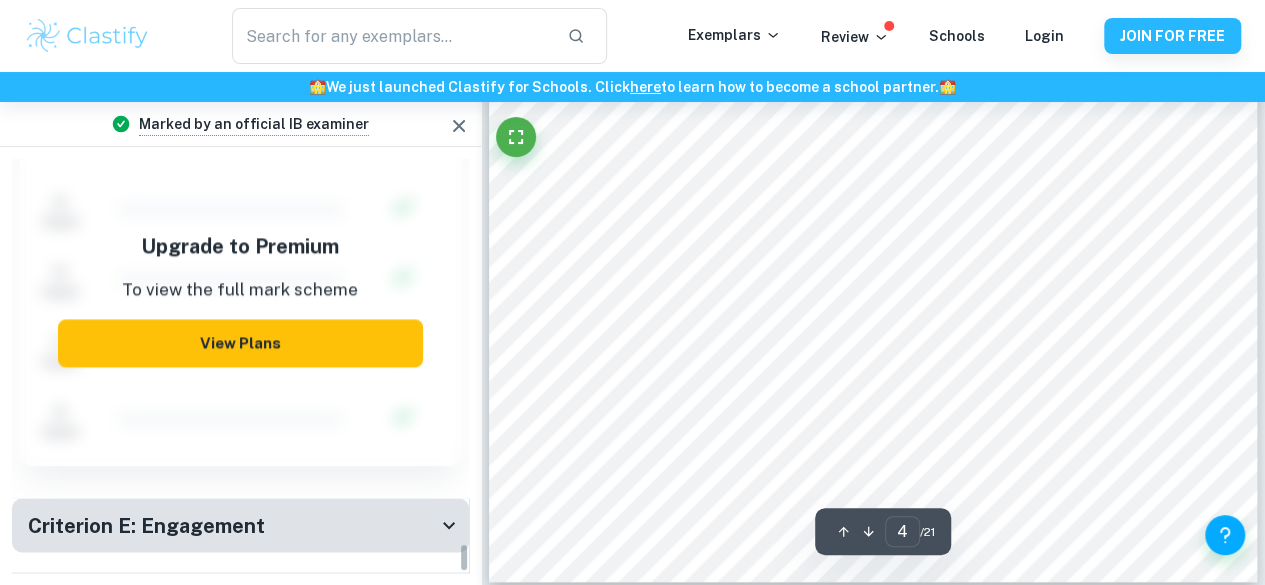 click on "View Plans" at bounding box center (240, 342) 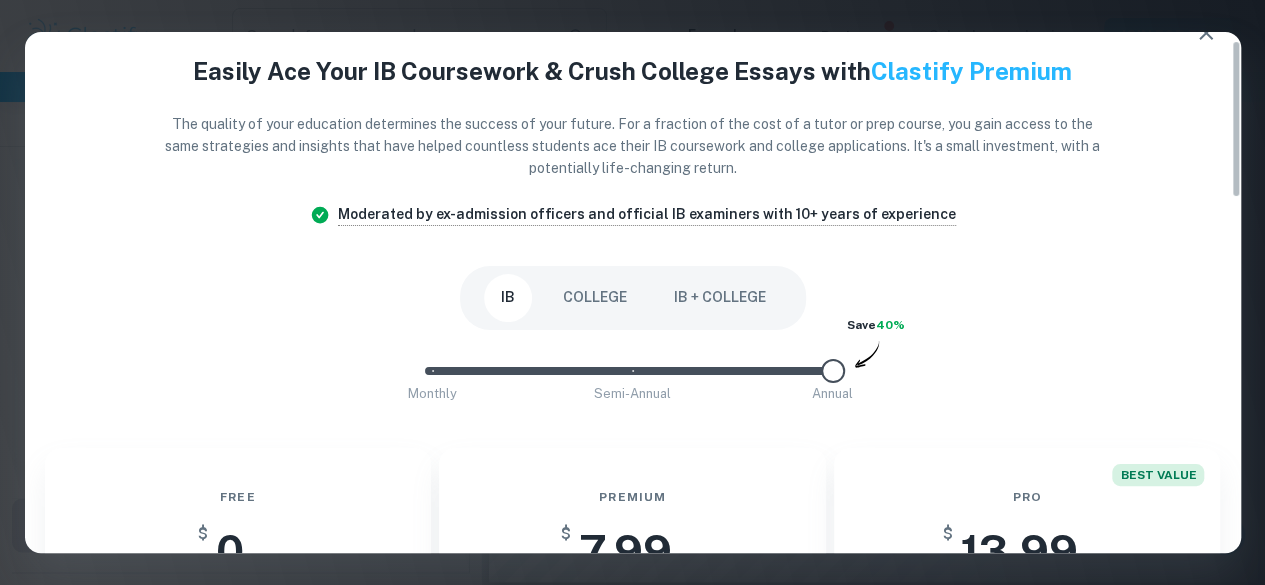 scroll, scrollTop: 0, scrollLeft: 0, axis: both 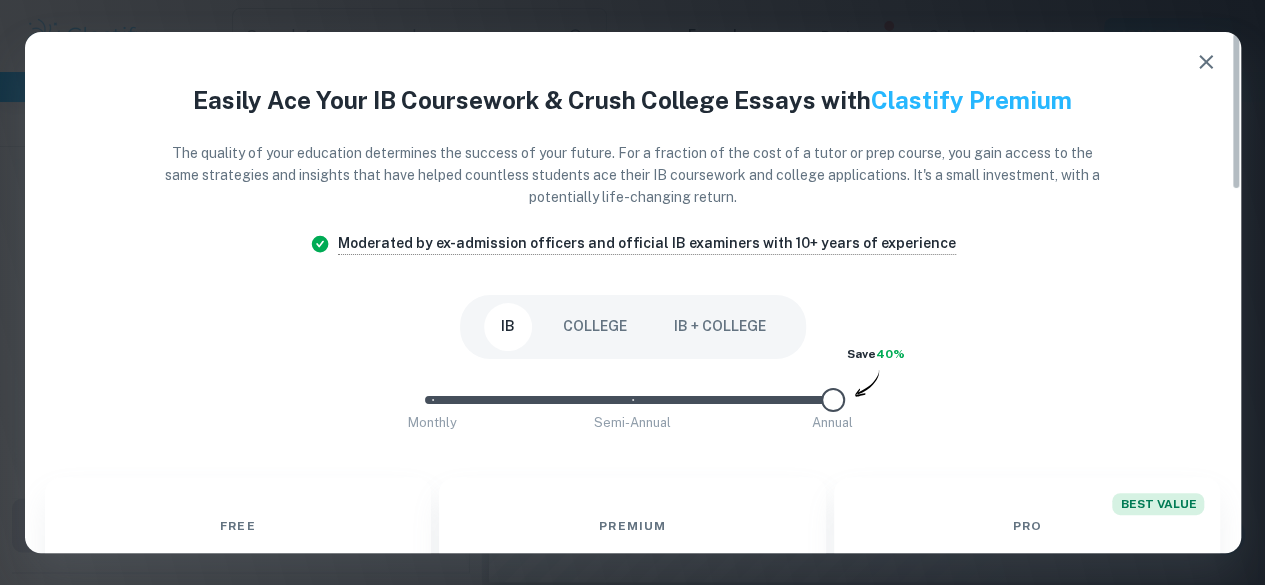 click 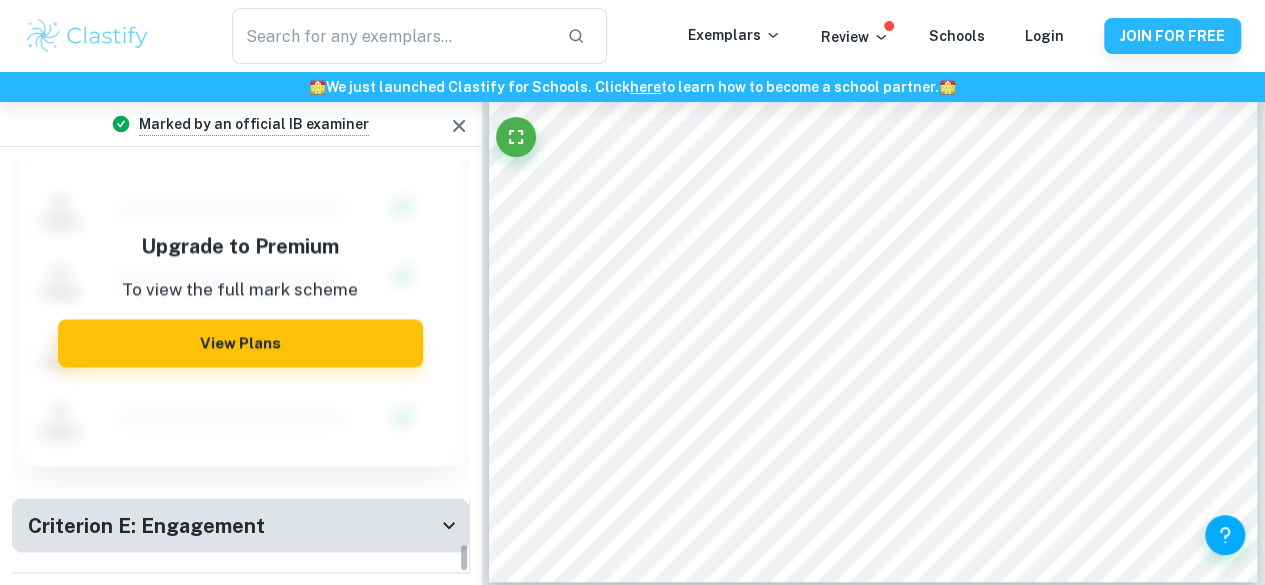 scroll, scrollTop: 5378, scrollLeft: 0, axis: vertical 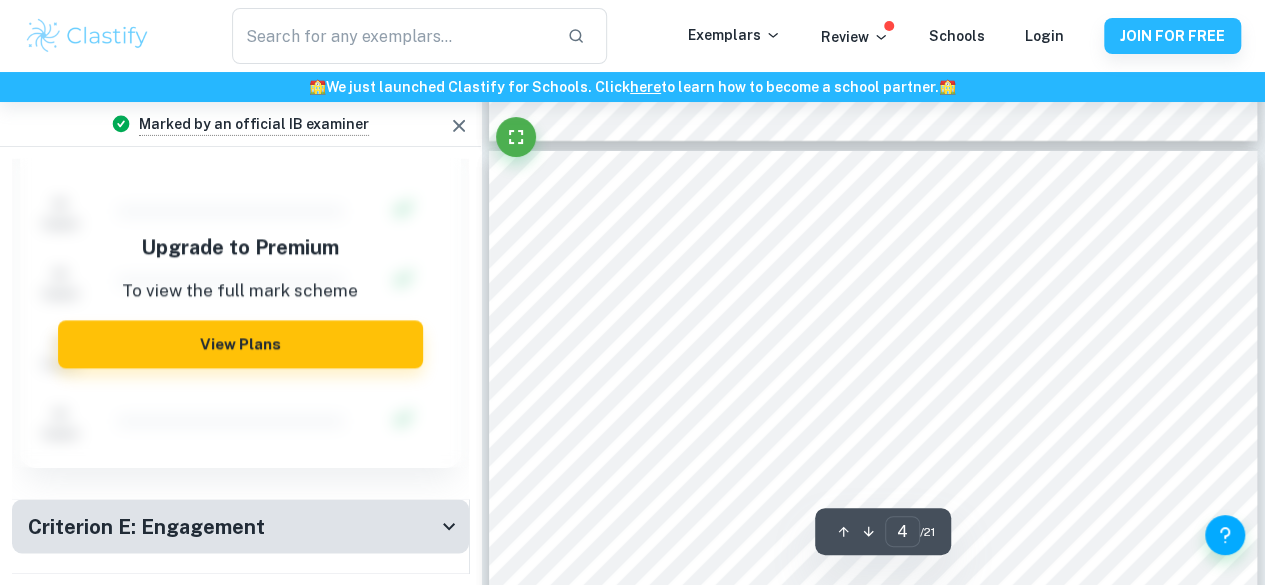 type on "3" 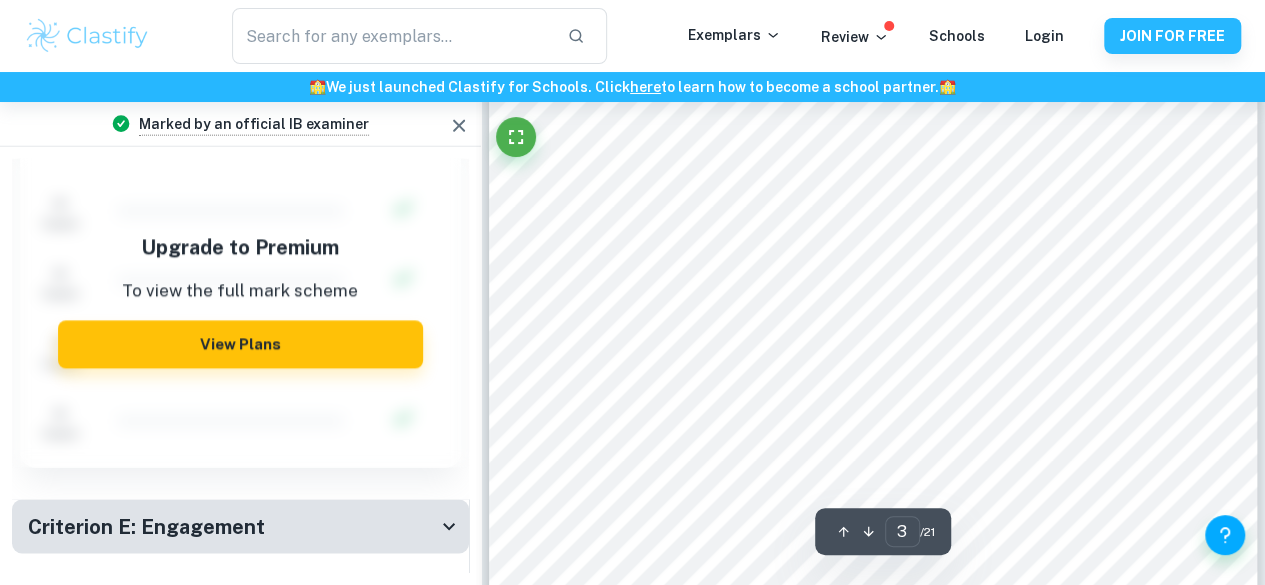 scroll, scrollTop: 2503, scrollLeft: 0, axis: vertical 